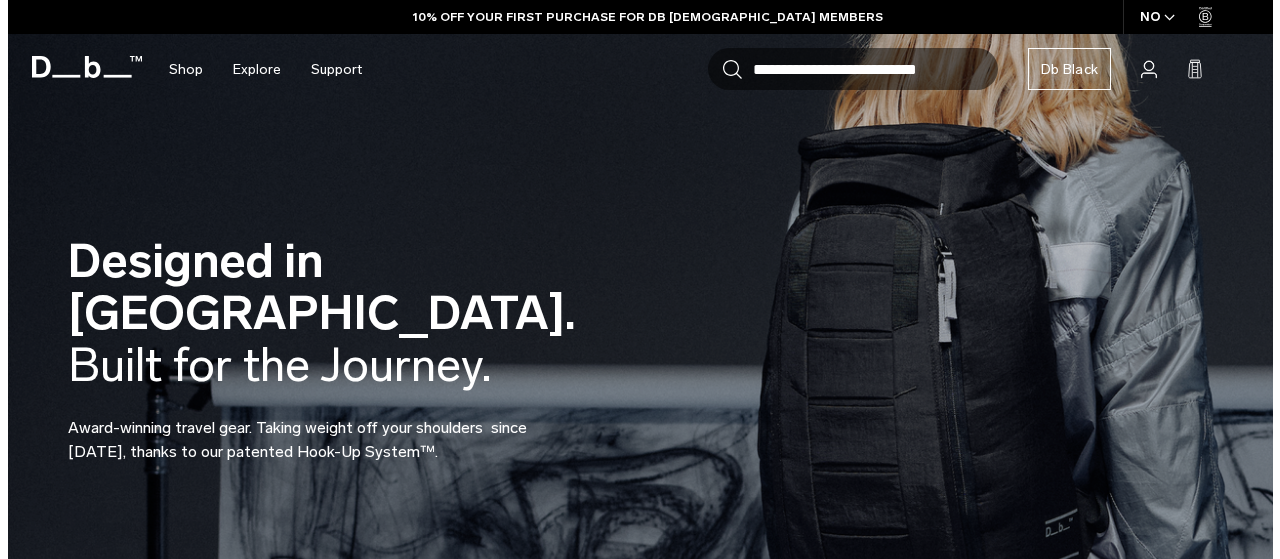 scroll, scrollTop: 0, scrollLeft: 0, axis: both 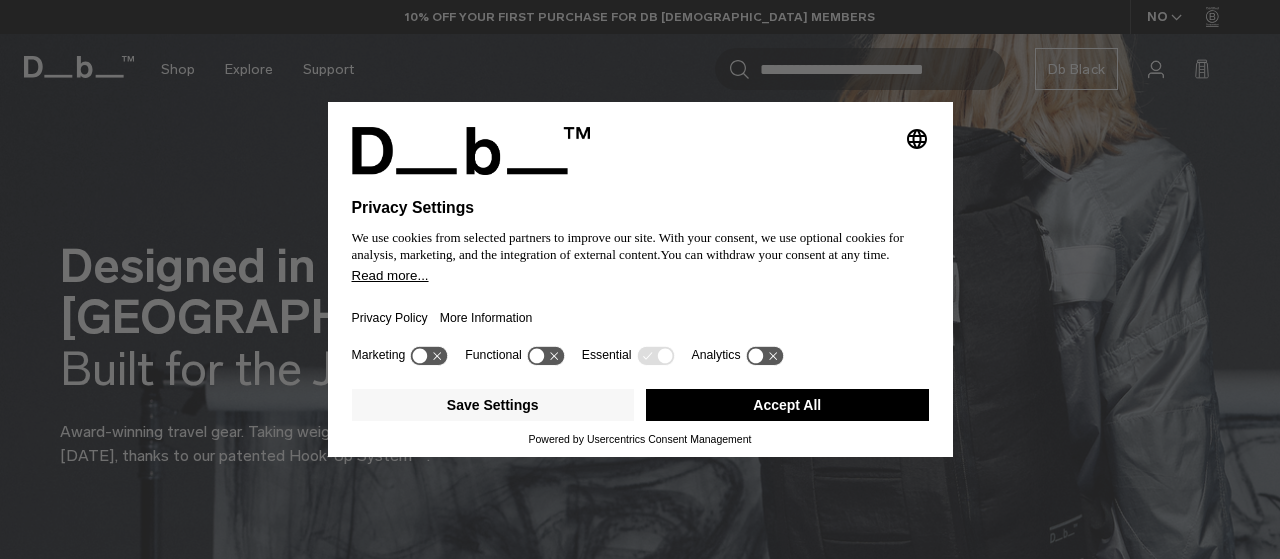 click on "Accept All" at bounding box center [787, 405] 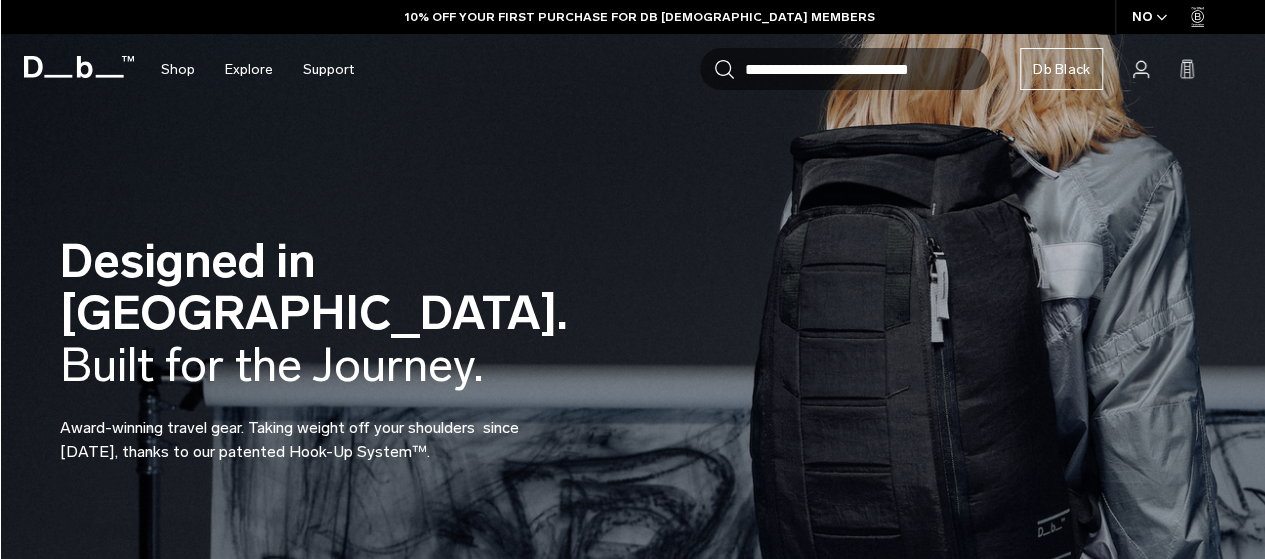 scroll, scrollTop: 0, scrollLeft: 0, axis: both 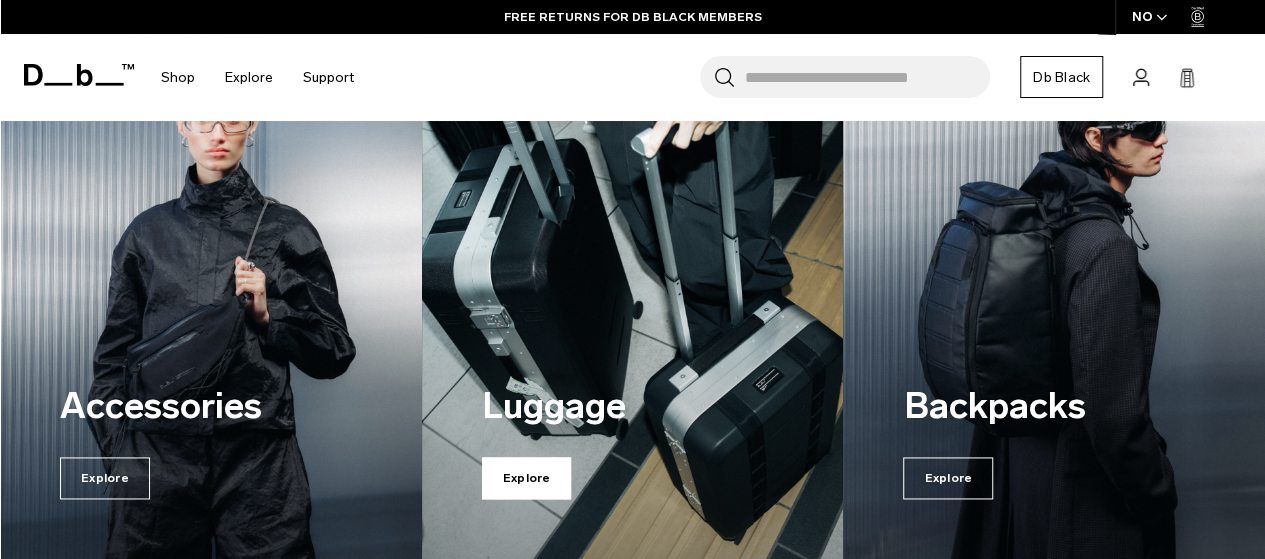 click on "Explore" at bounding box center (527, 478) 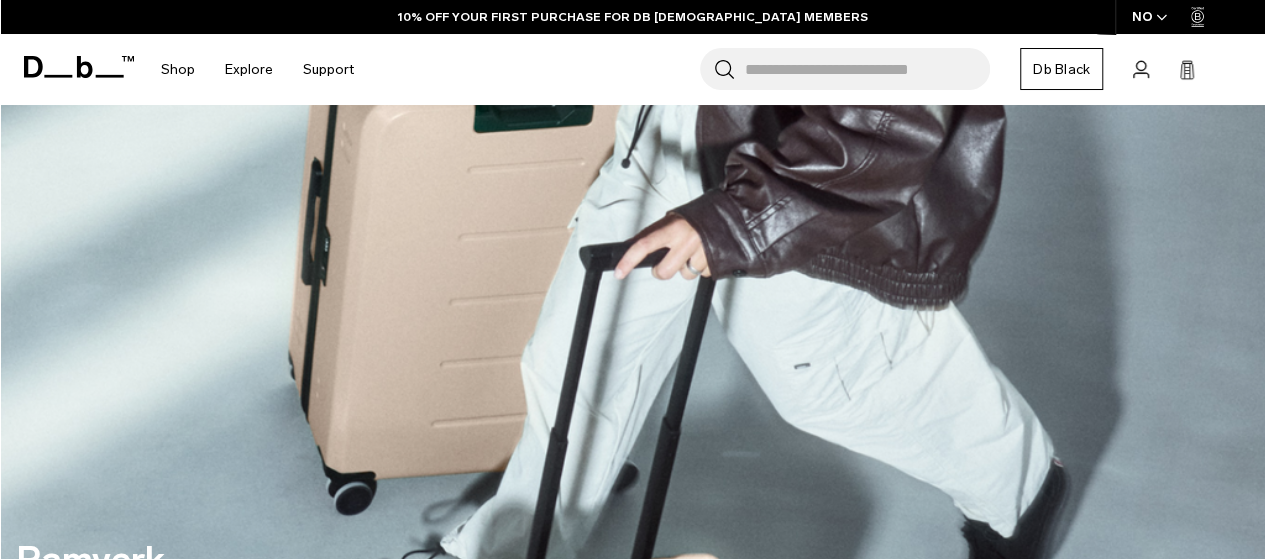 scroll, scrollTop: 944, scrollLeft: 0, axis: vertical 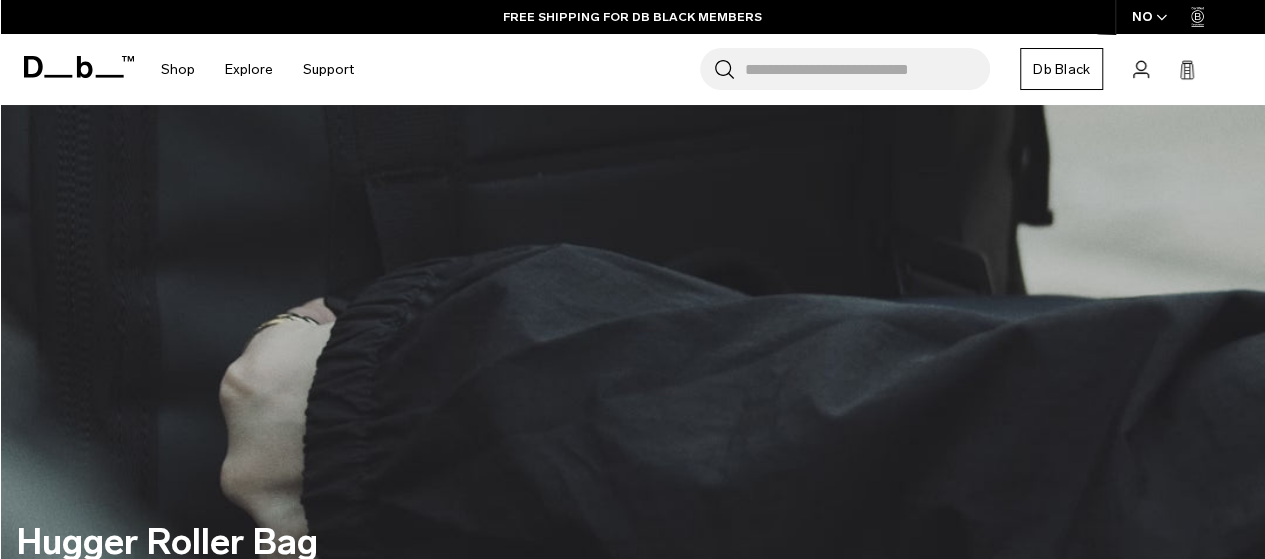 click at bounding box center (632, 3849) 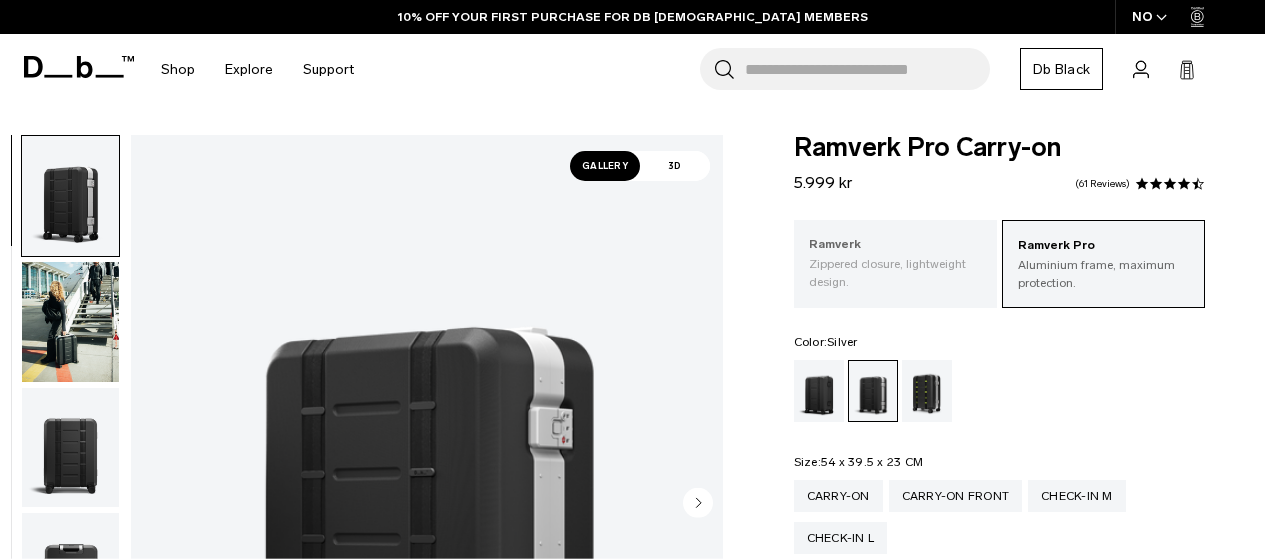 click on "Zippered closure, lightweight design." at bounding box center [895, 273] 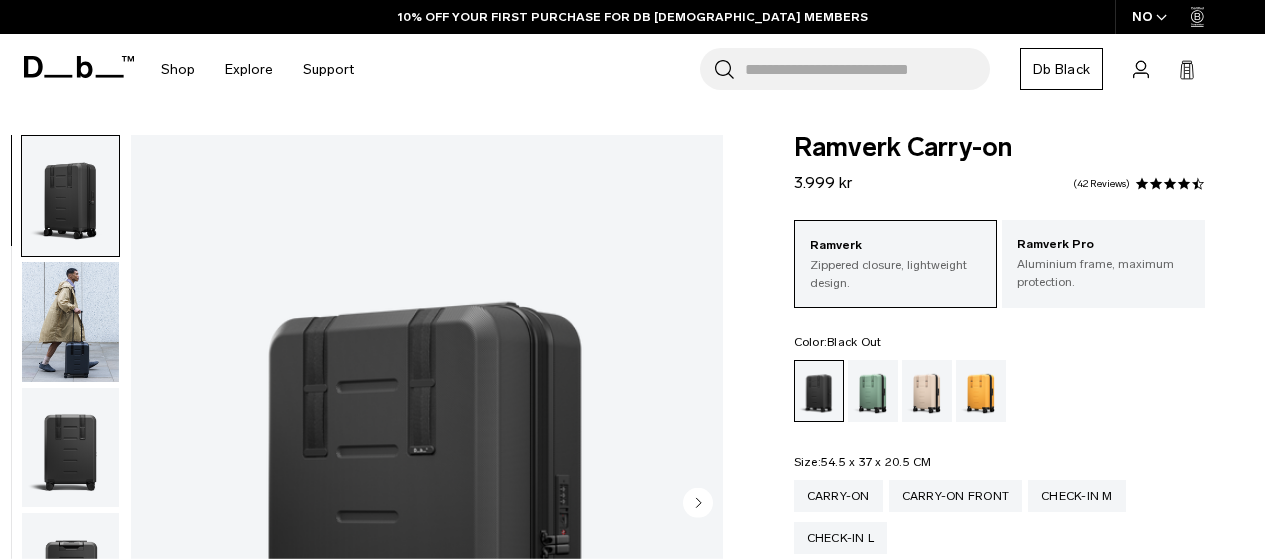 click on "Aluminium frame, maximum protection." at bounding box center (1103, 273) 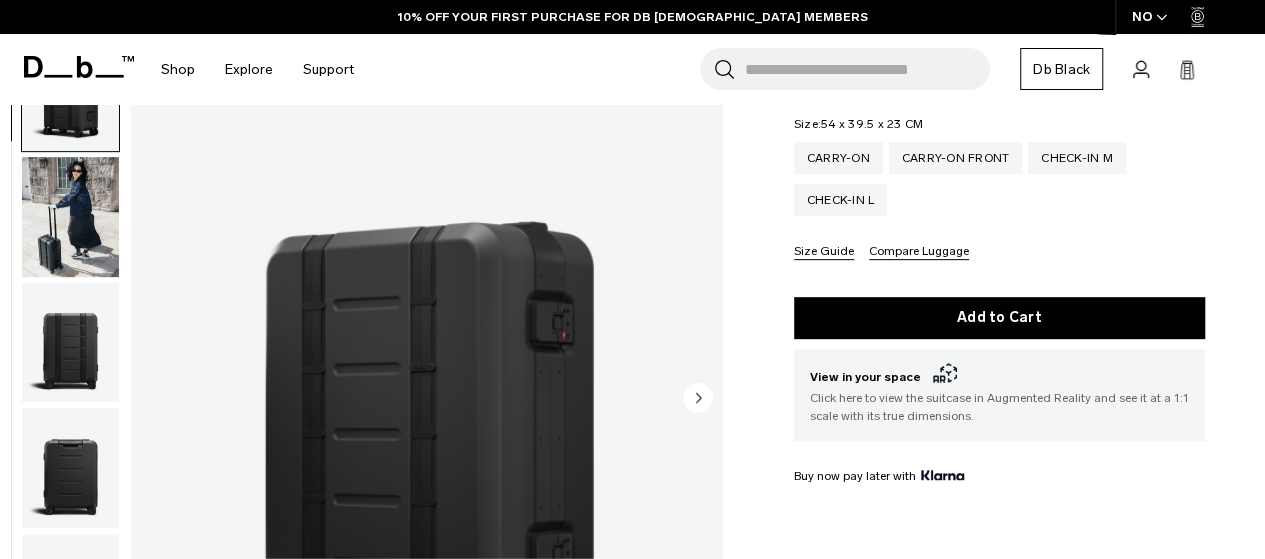 scroll, scrollTop: 338, scrollLeft: 0, axis: vertical 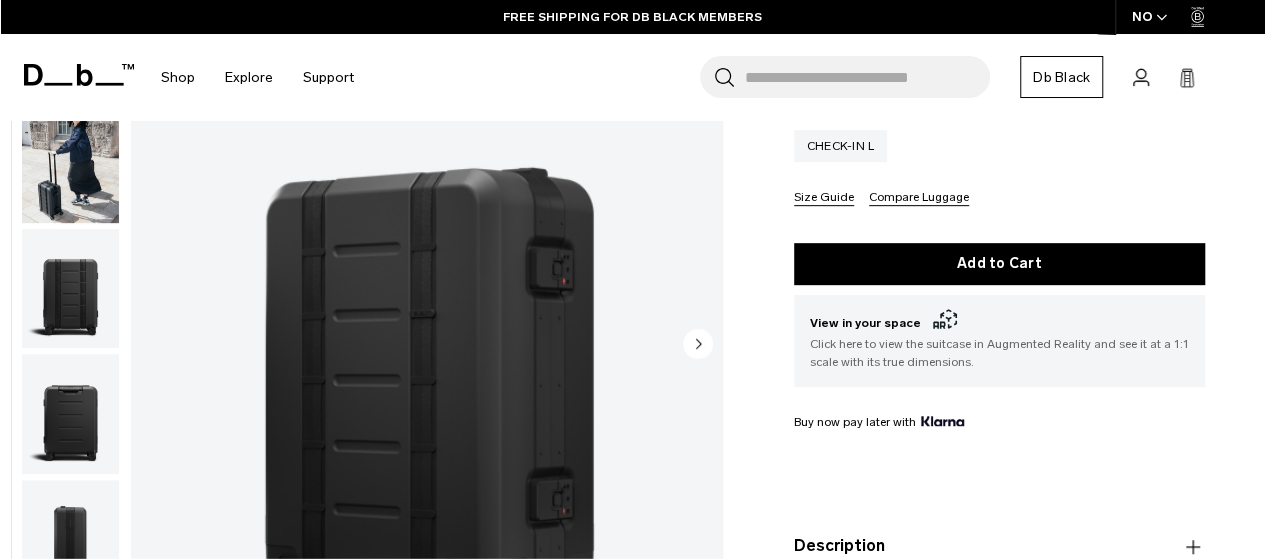 click at bounding box center [70, 288] 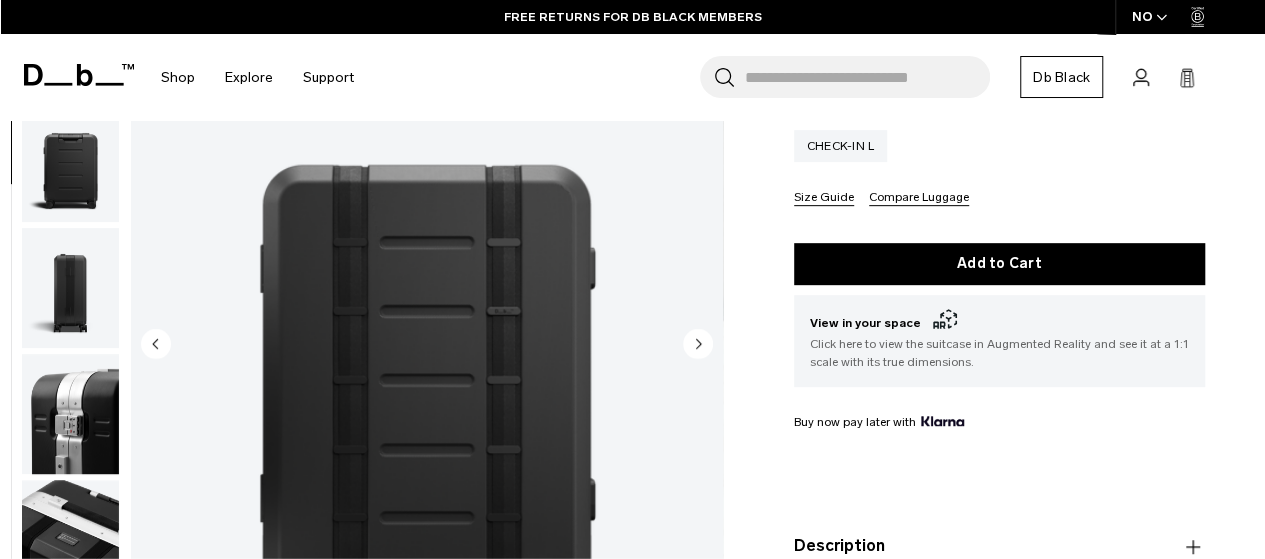 click at bounding box center (70, 413) 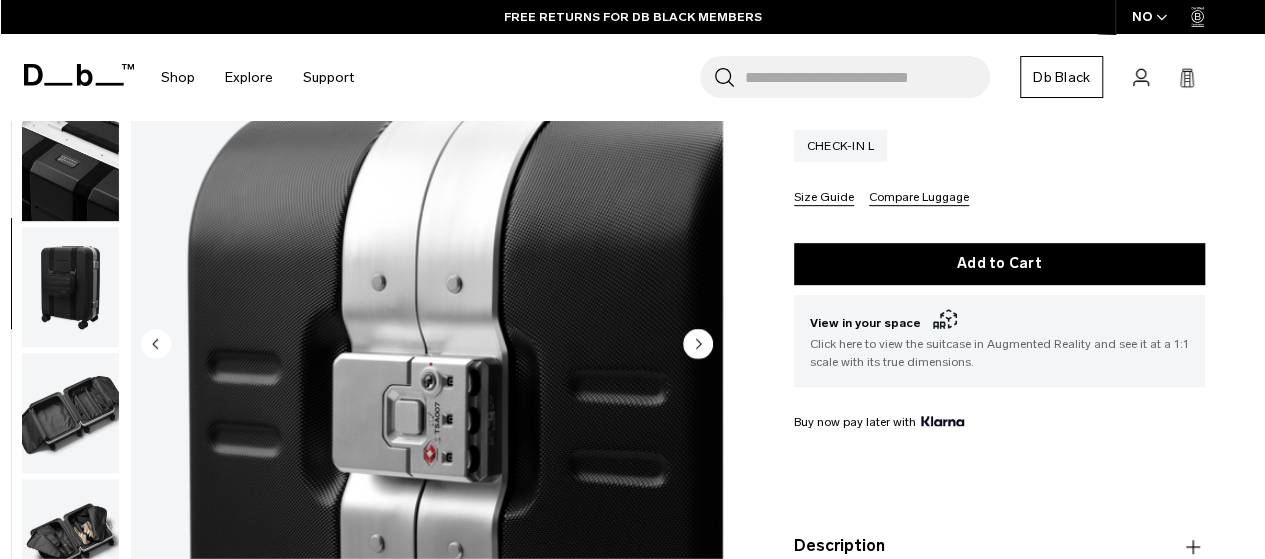 click at bounding box center (70, 413) 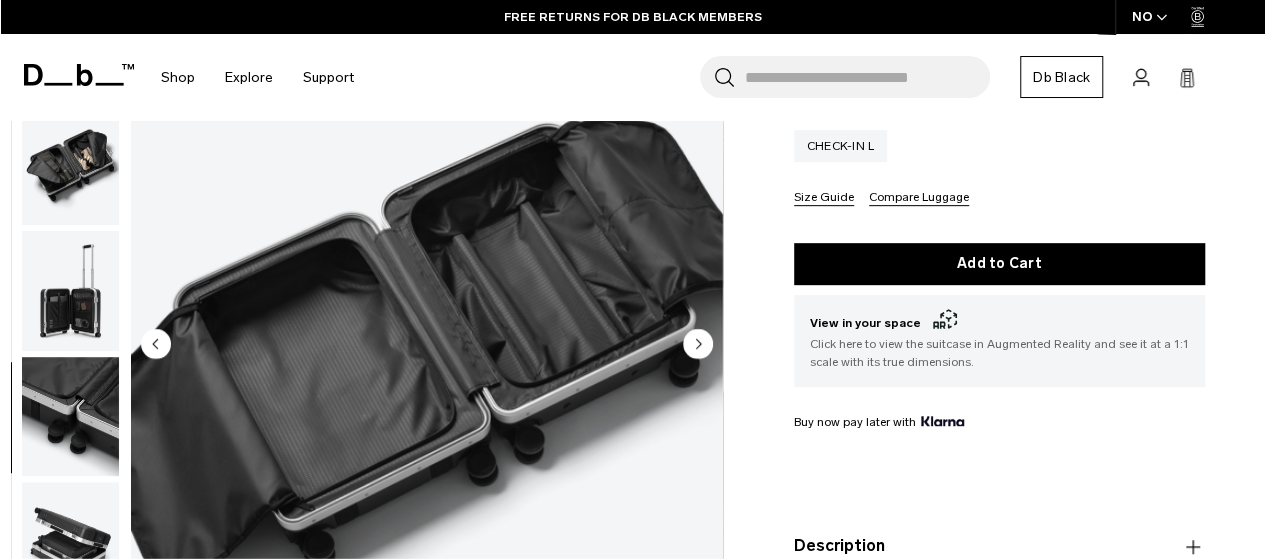scroll, scrollTop: 1008, scrollLeft: 0, axis: vertical 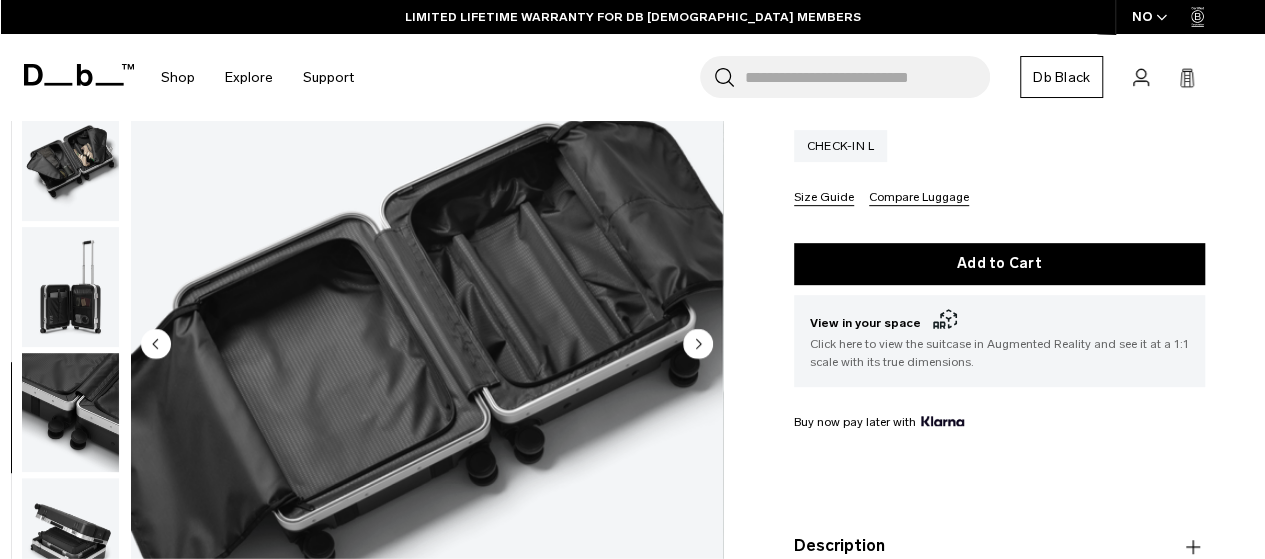 click at bounding box center (70, 286) 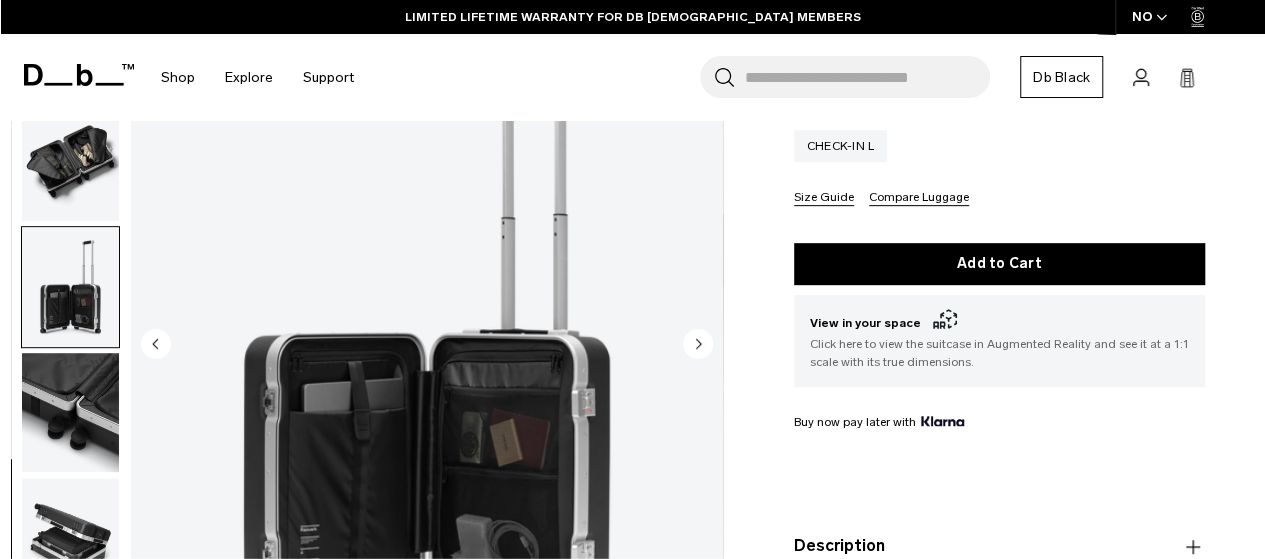 scroll, scrollTop: 1020, scrollLeft: 0, axis: vertical 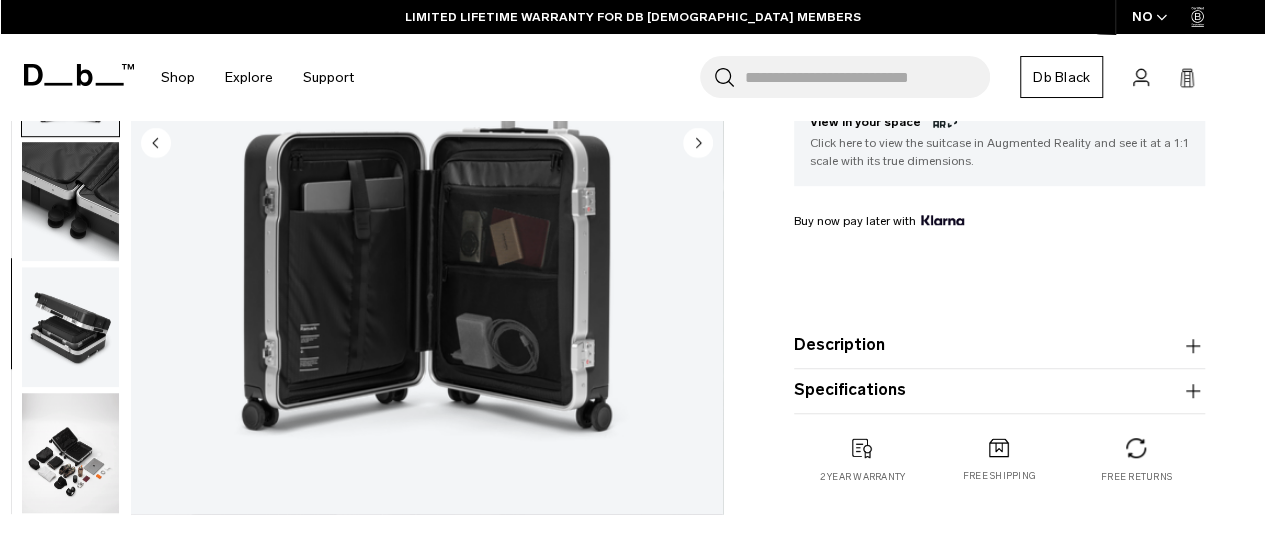 click at bounding box center (70, 453) 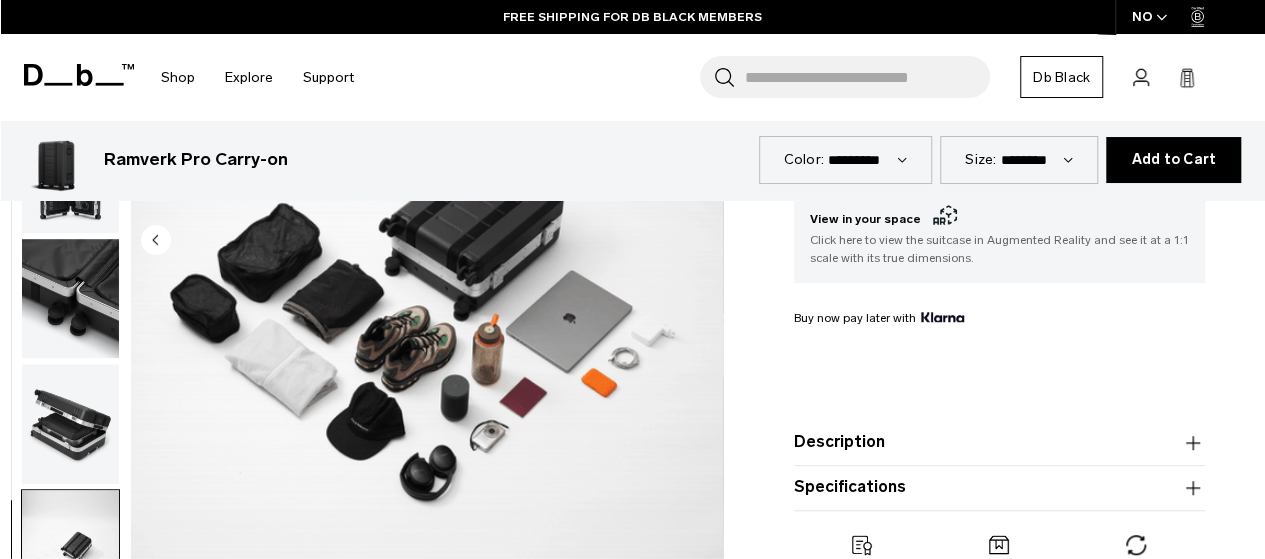 scroll, scrollTop: 676, scrollLeft: 0, axis: vertical 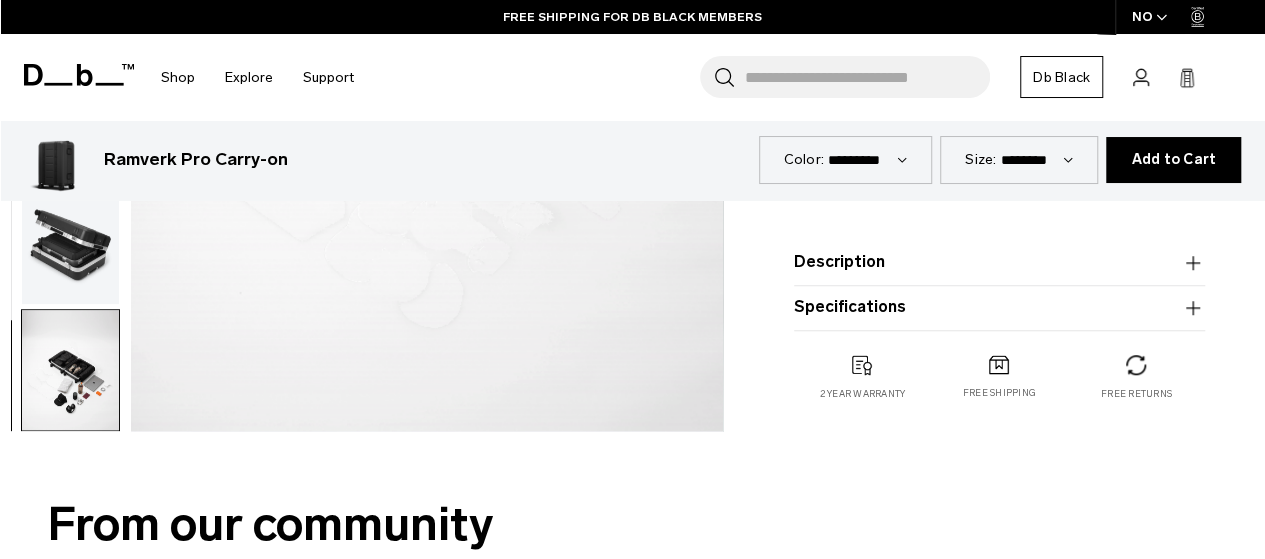 click at bounding box center [70, 244] 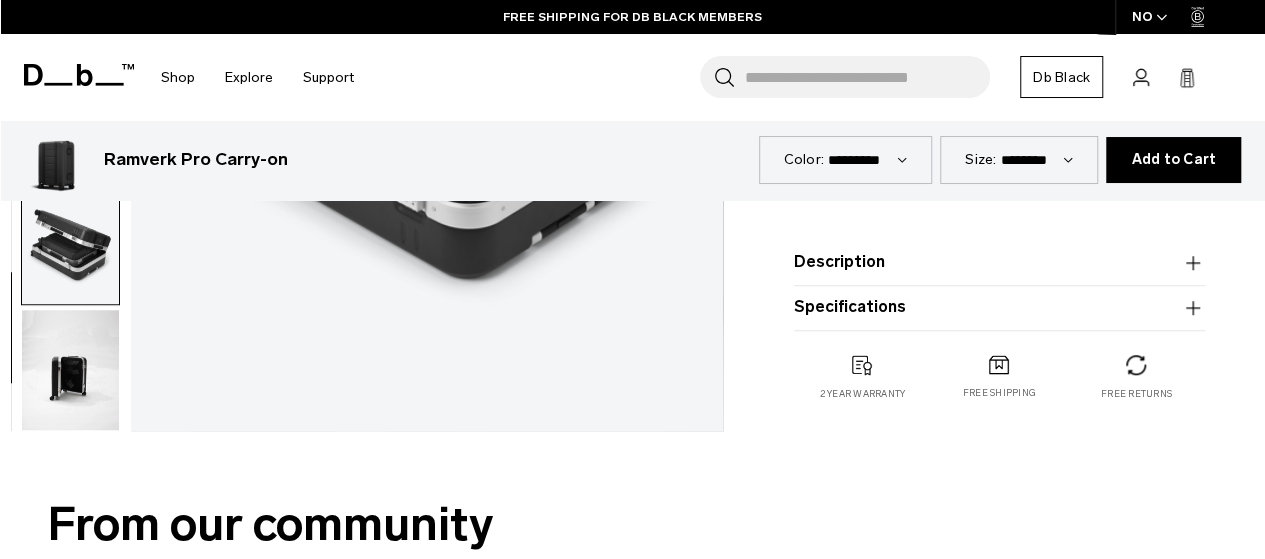 scroll, scrollTop: 462, scrollLeft: 0, axis: vertical 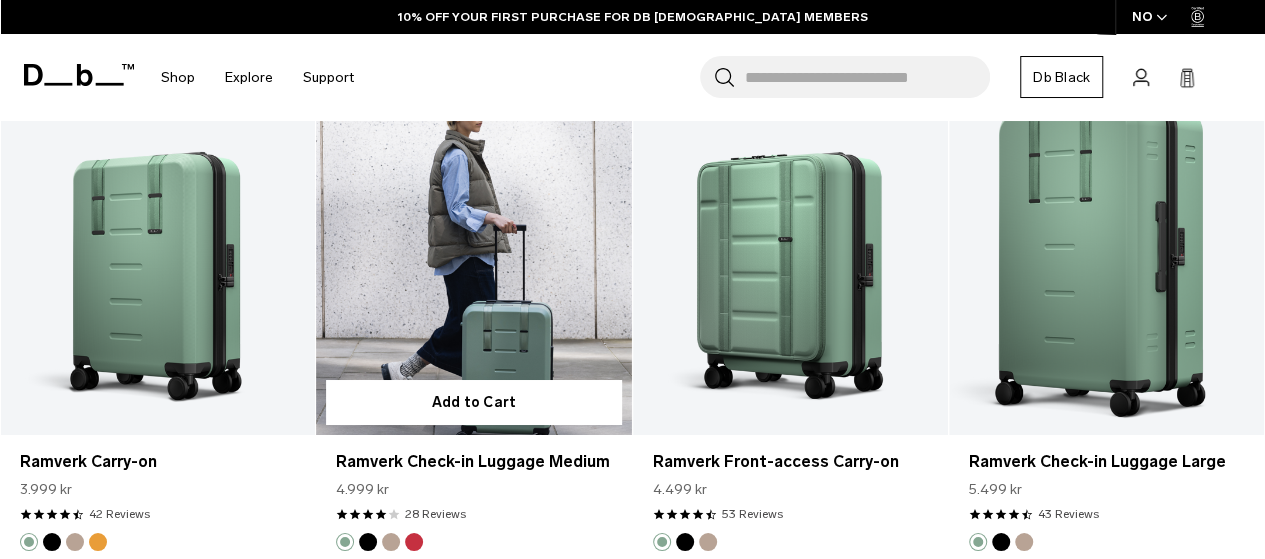 click at bounding box center (473, 260) 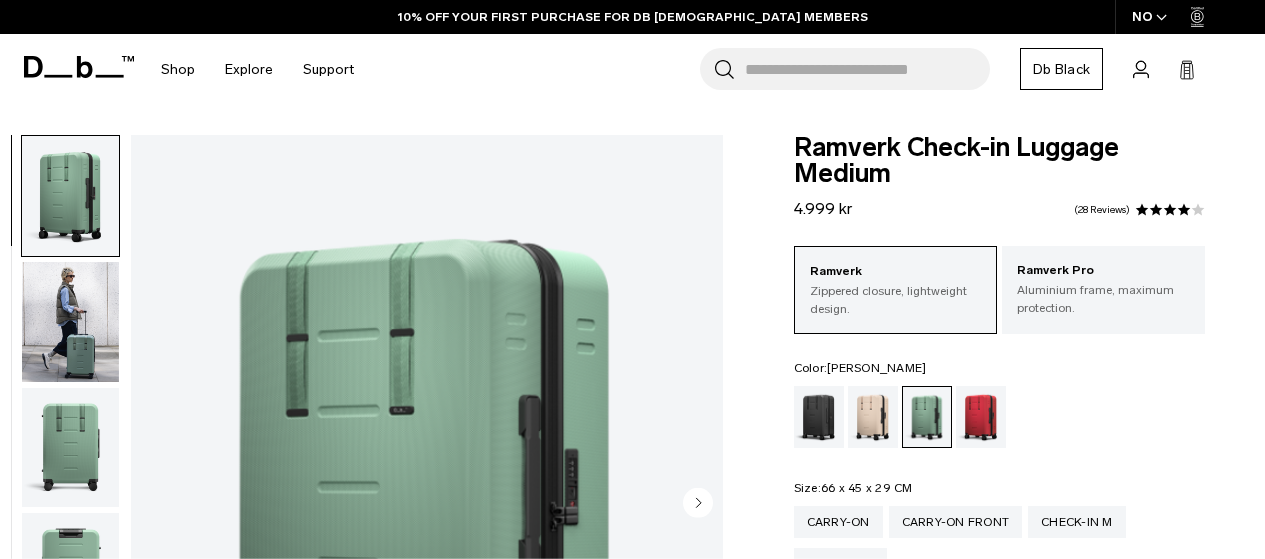 scroll, scrollTop: 0, scrollLeft: 0, axis: both 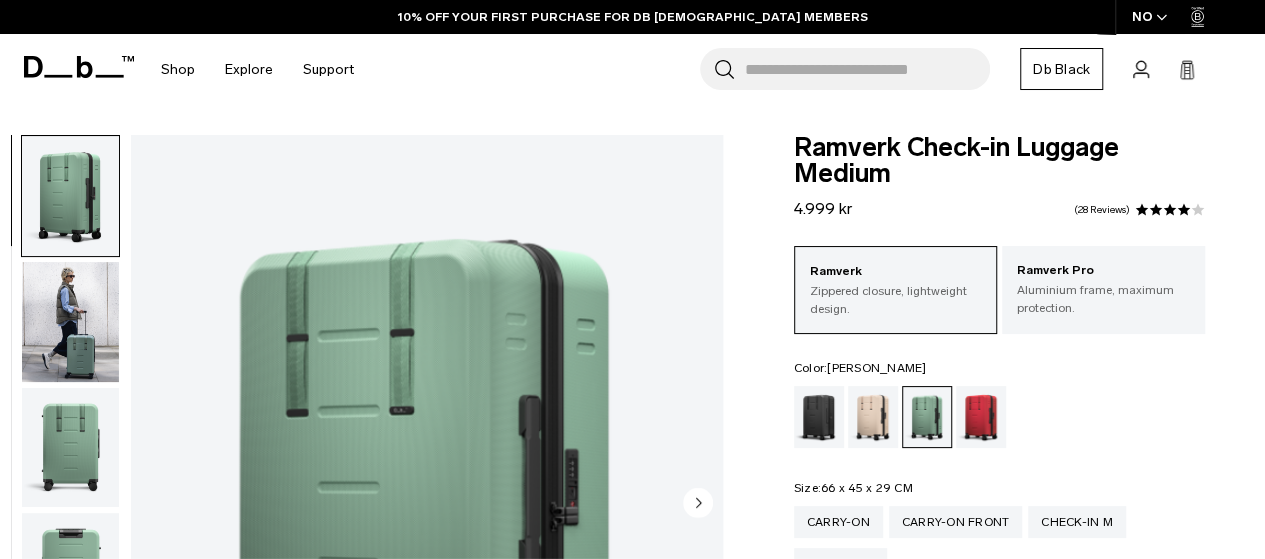 click at bounding box center [70, 322] 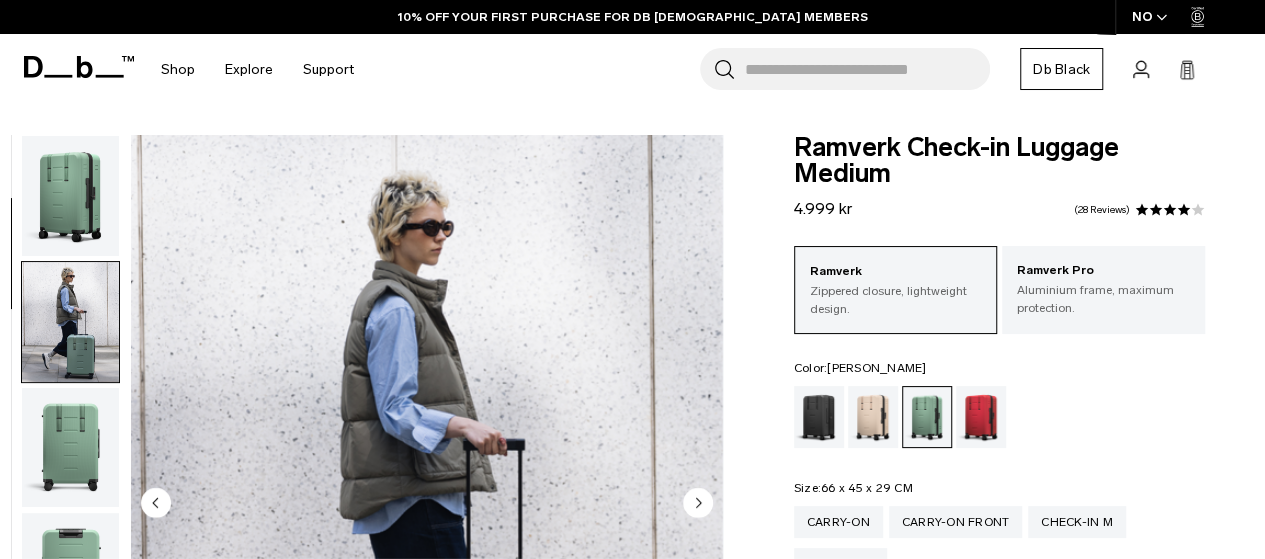 scroll, scrollTop: 126, scrollLeft: 0, axis: vertical 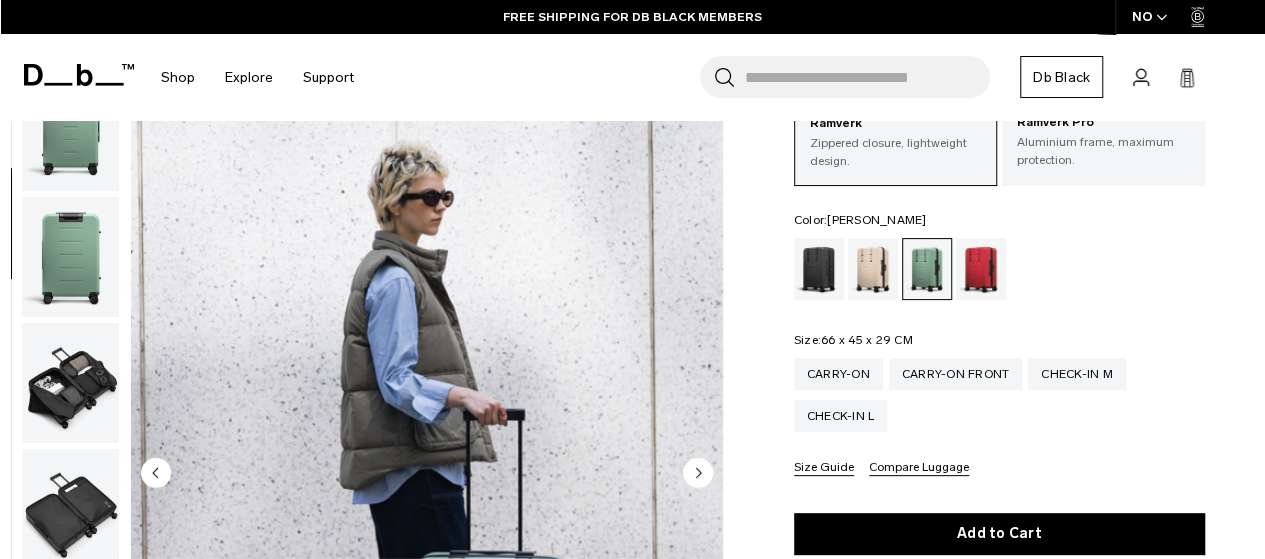click at bounding box center [70, 383] 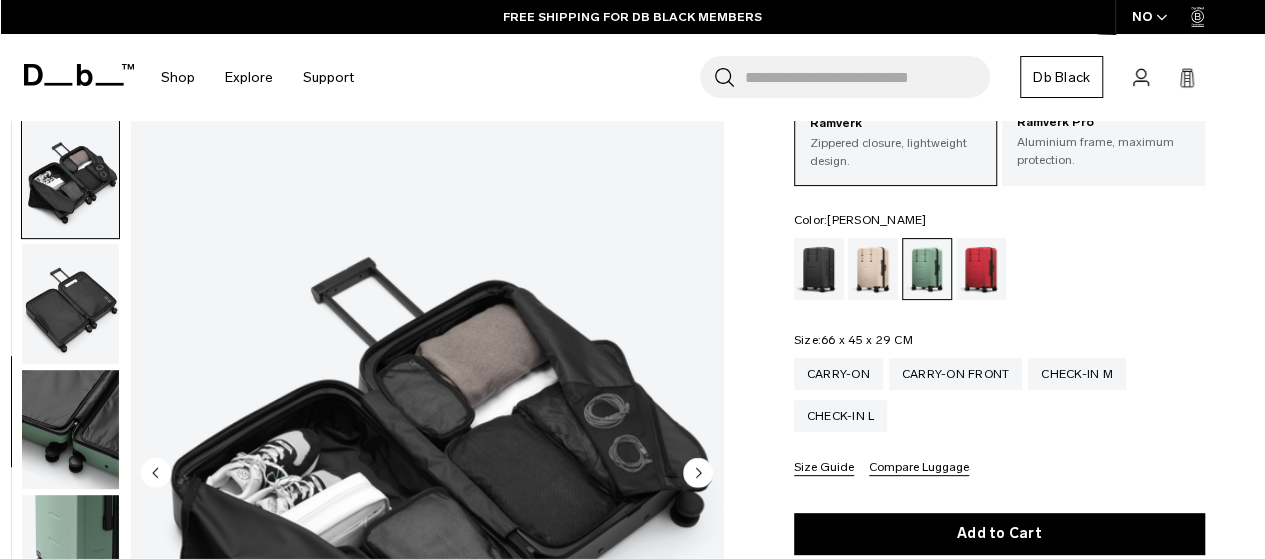 scroll, scrollTop: 504, scrollLeft: 0, axis: vertical 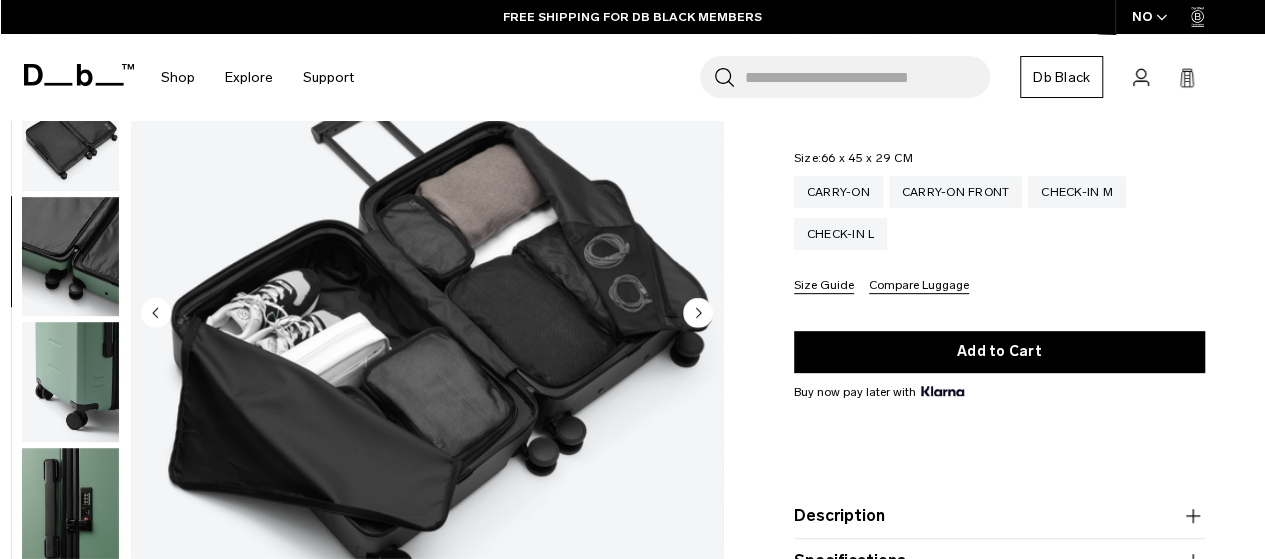 click at bounding box center (70, 257) 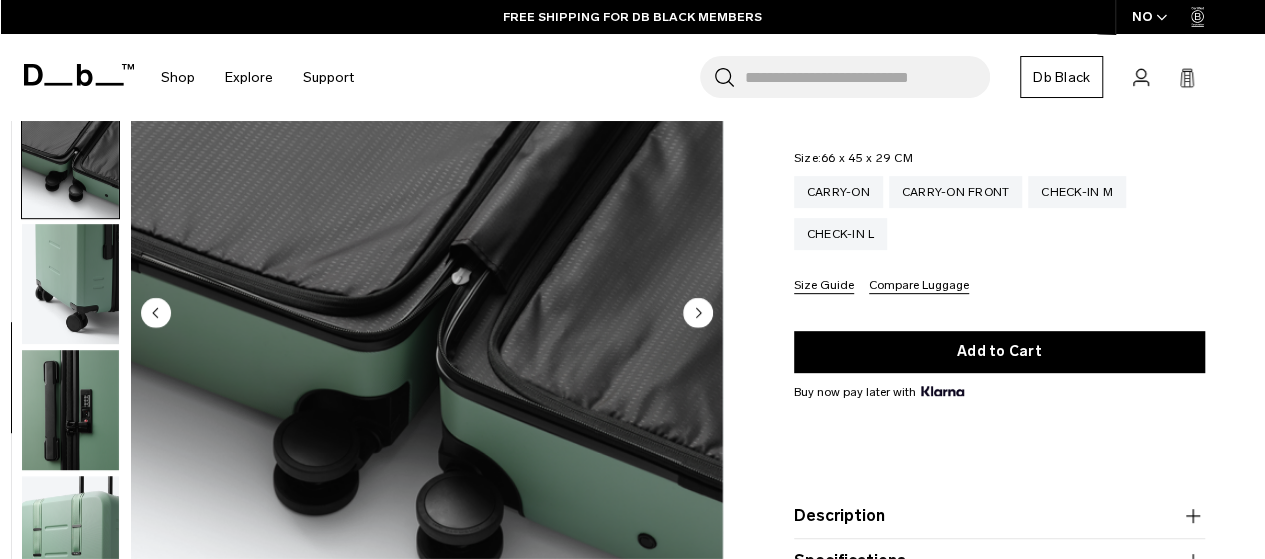 scroll, scrollTop: 642, scrollLeft: 0, axis: vertical 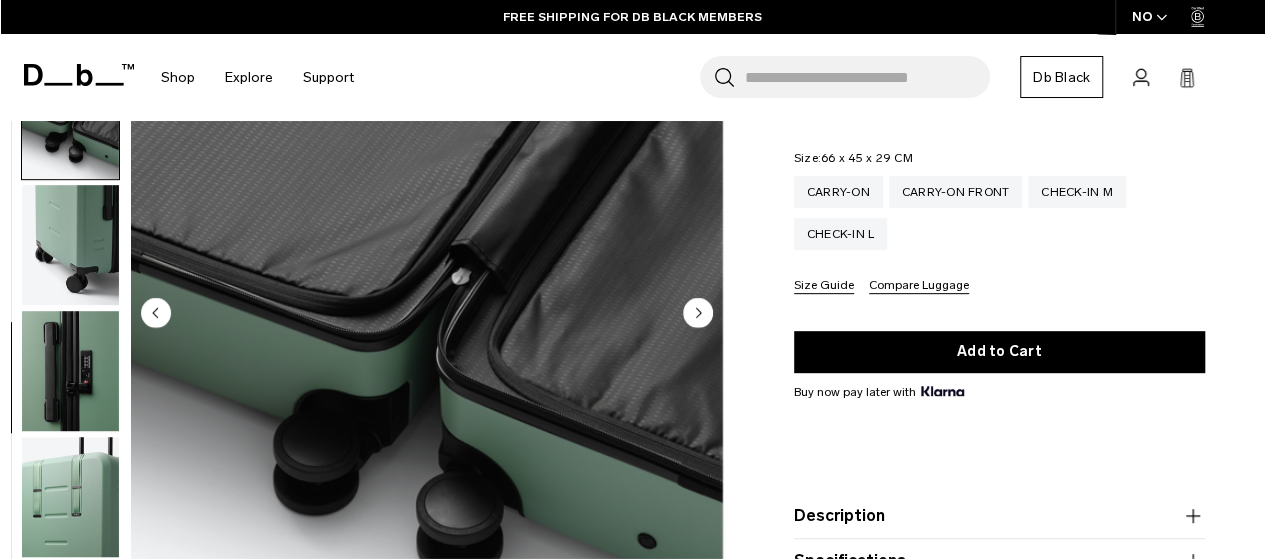 click at bounding box center (70, 246) 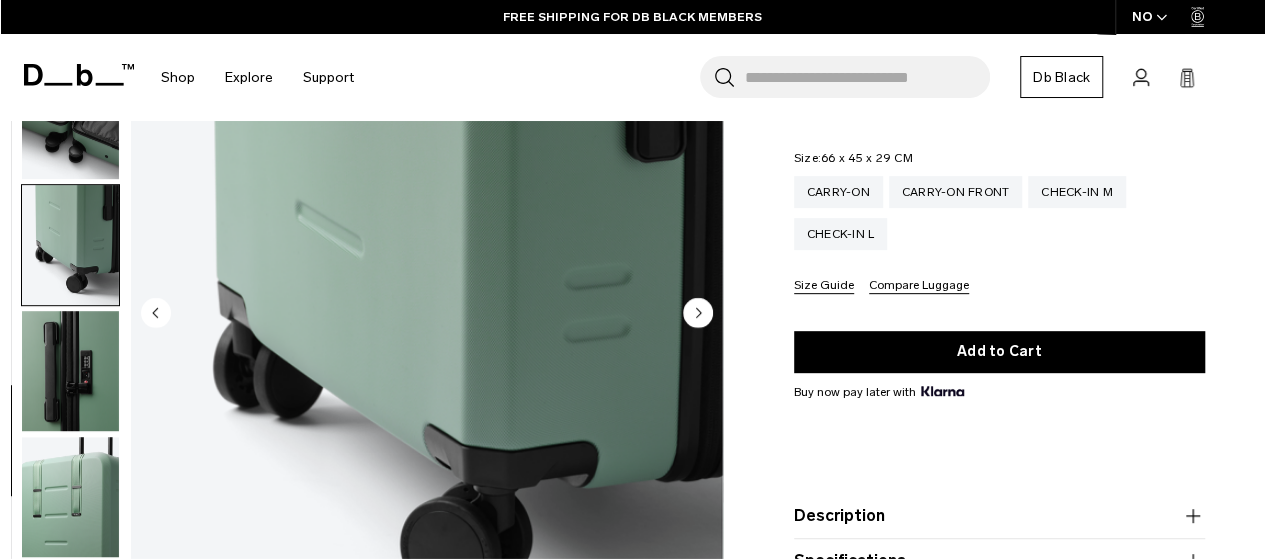 click at bounding box center [70, 372] 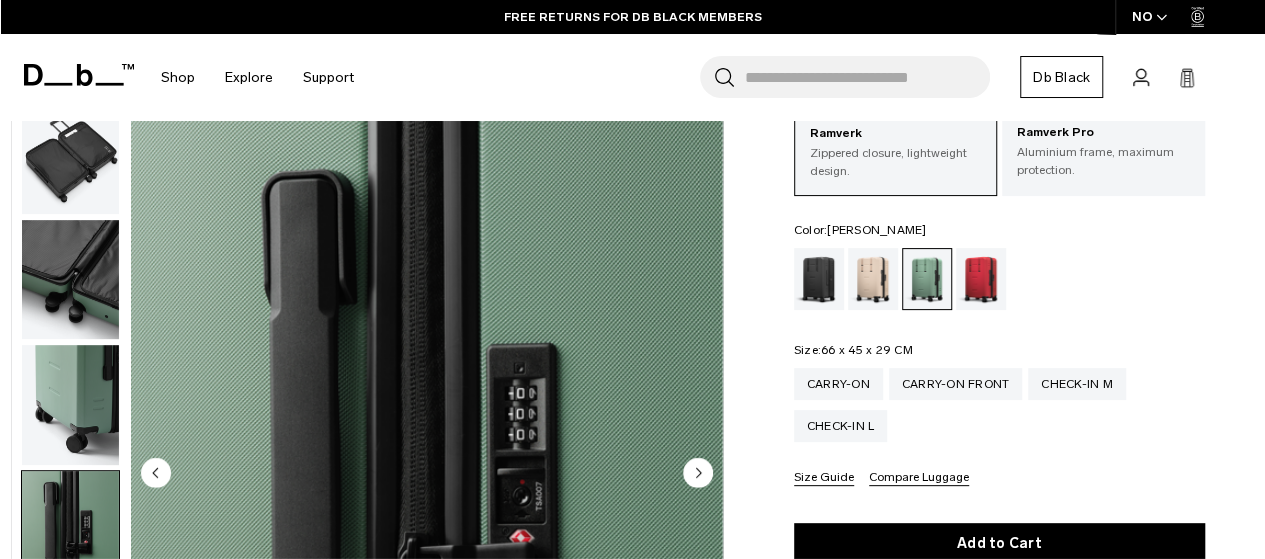 scroll, scrollTop: 0, scrollLeft: 0, axis: both 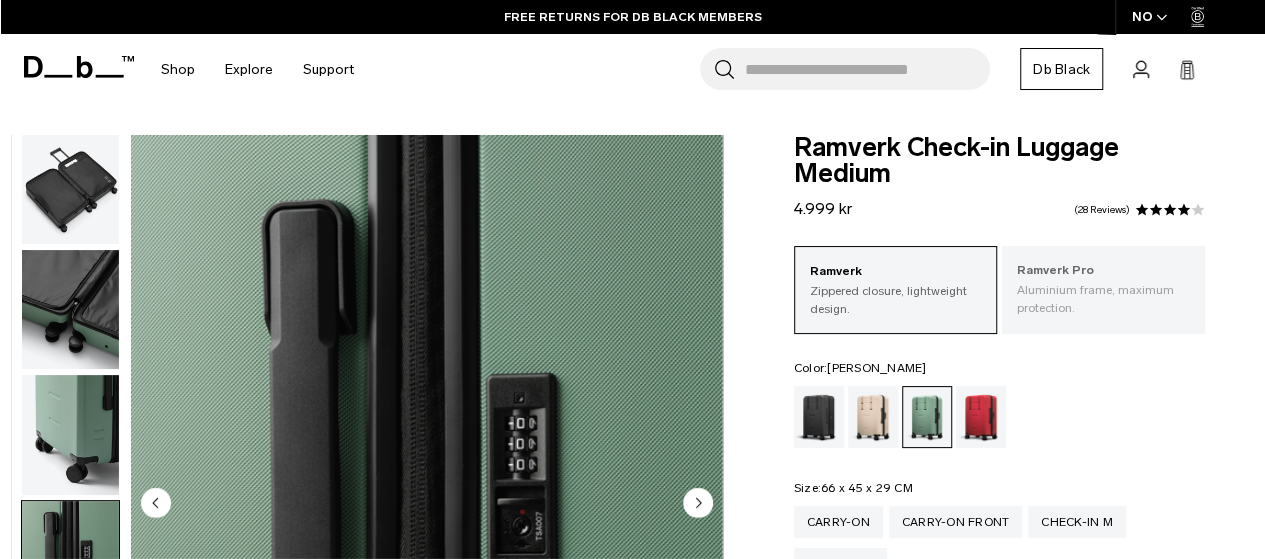 click on "Aluminium frame, maximum protection." at bounding box center (1103, 299) 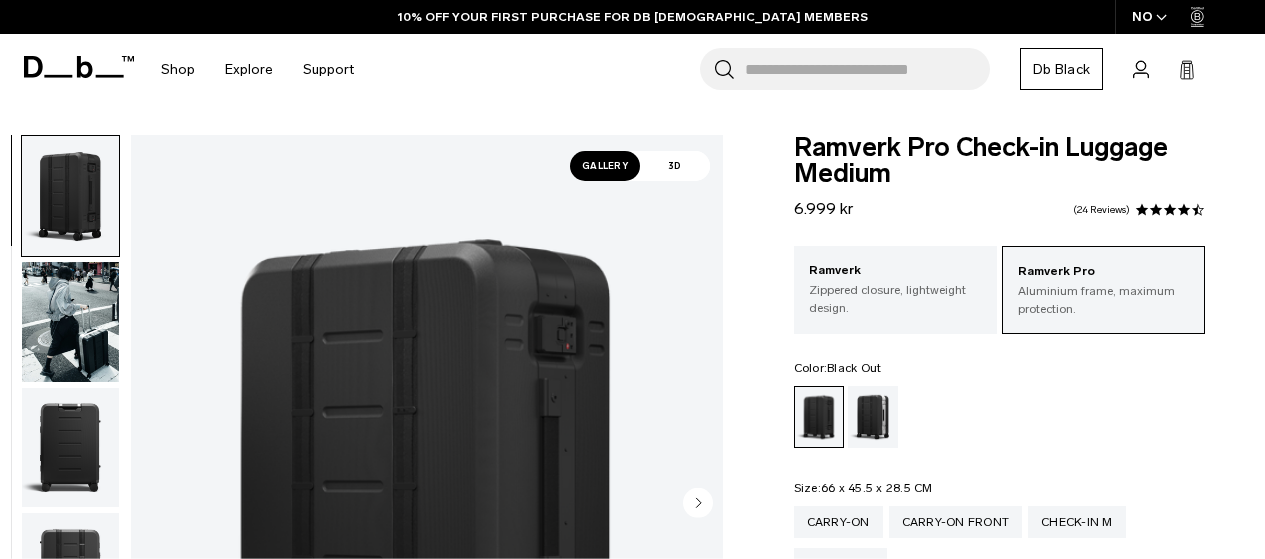 click on "3D" at bounding box center (675, 166) 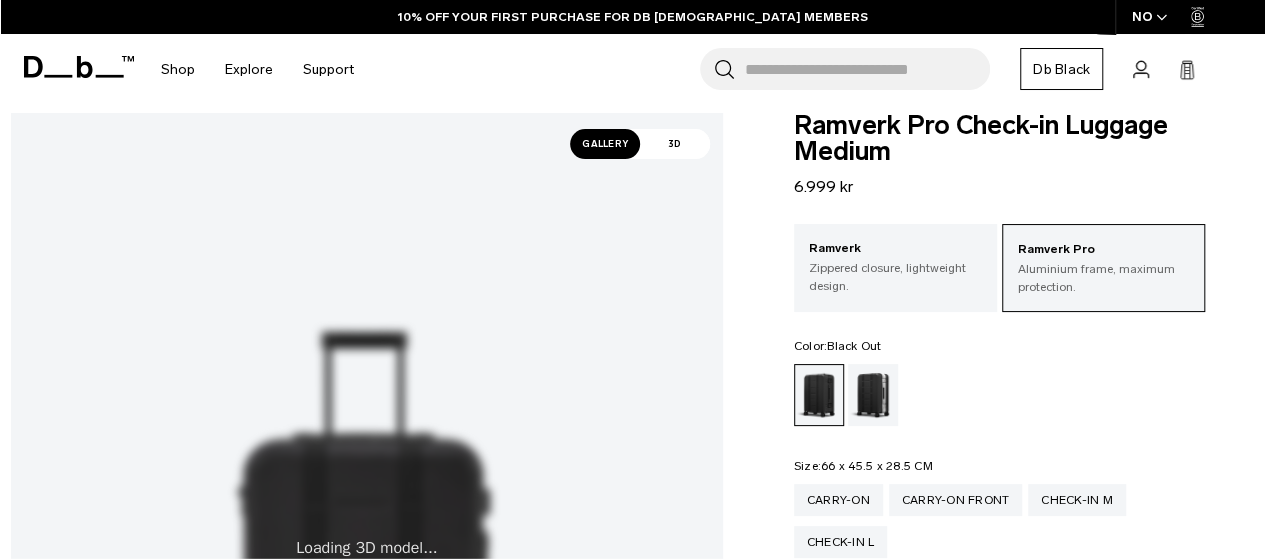scroll, scrollTop: 191, scrollLeft: 0, axis: vertical 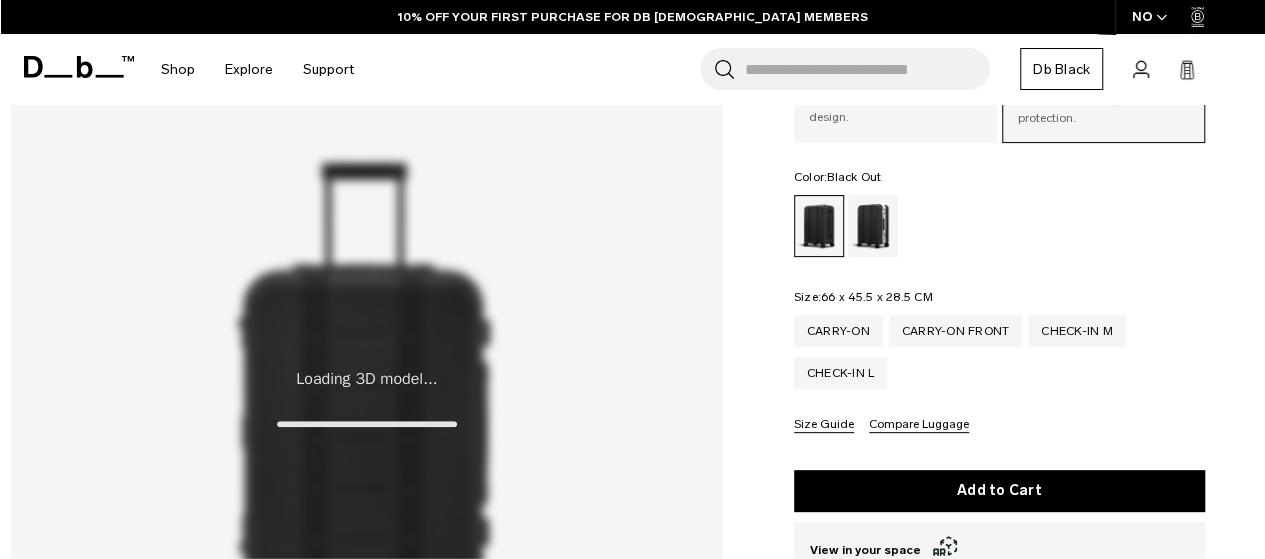 click on "Gallery" at bounding box center [605, -25] 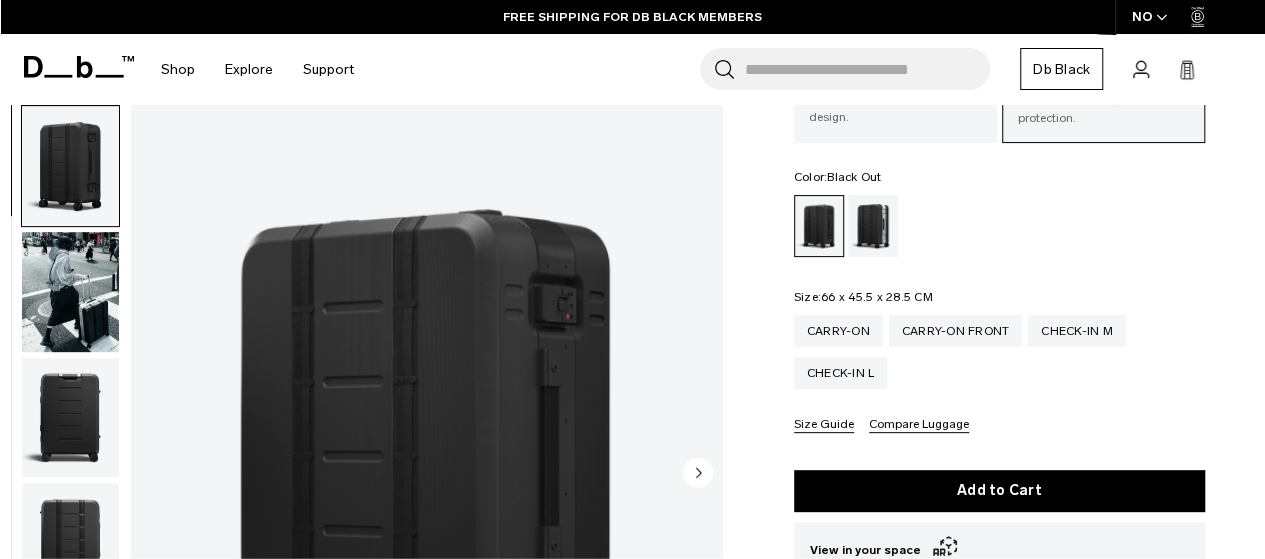 scroll, scrollTop: 0, scrollLeft: 0, axis: both 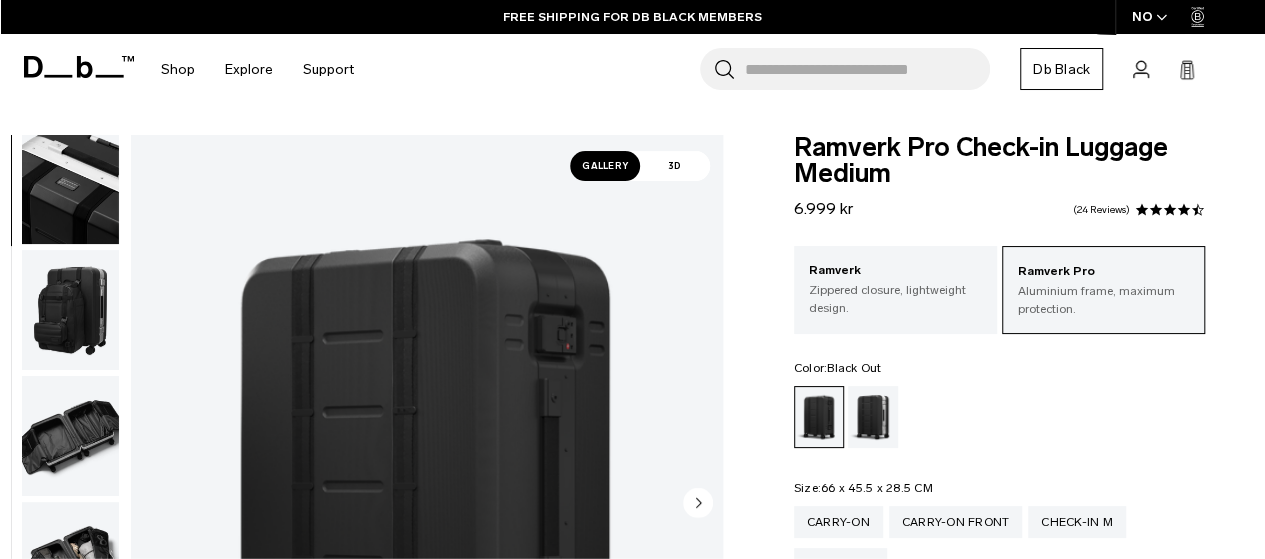 click at bounding box center (70, 436) 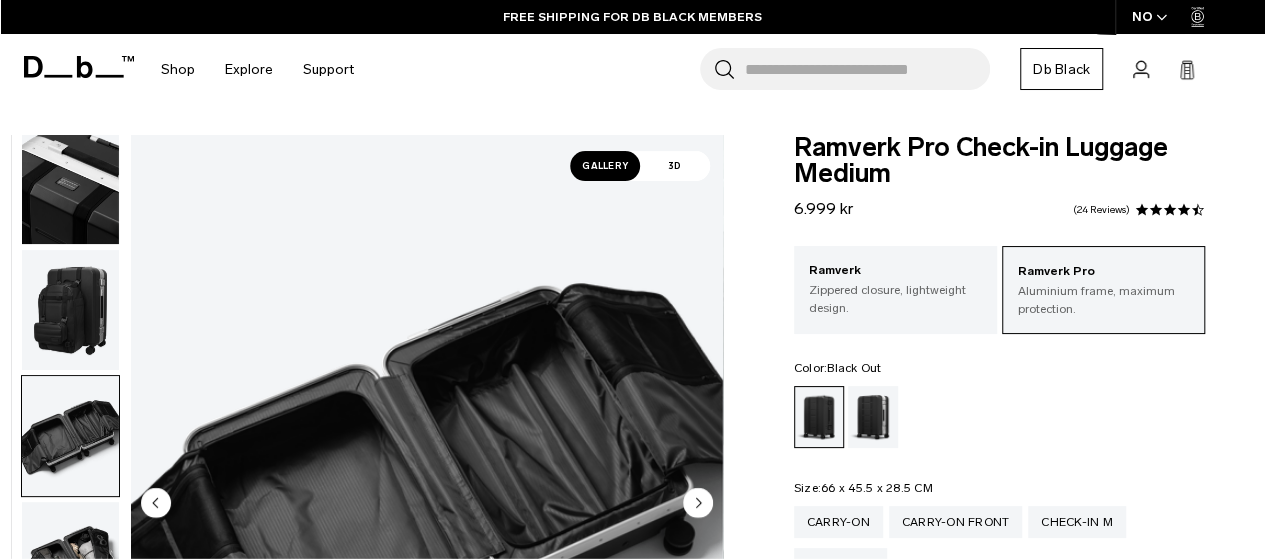 click at bounding box center [70, 562] 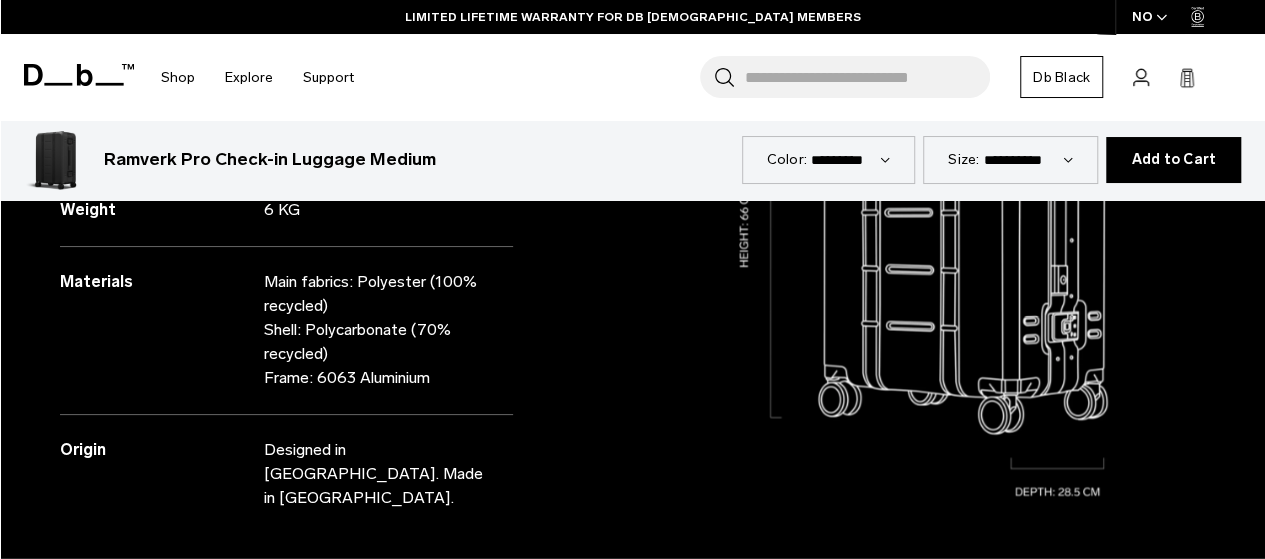scroll, scrollTop: 2044, scrollLeft: 0, axis: vertical 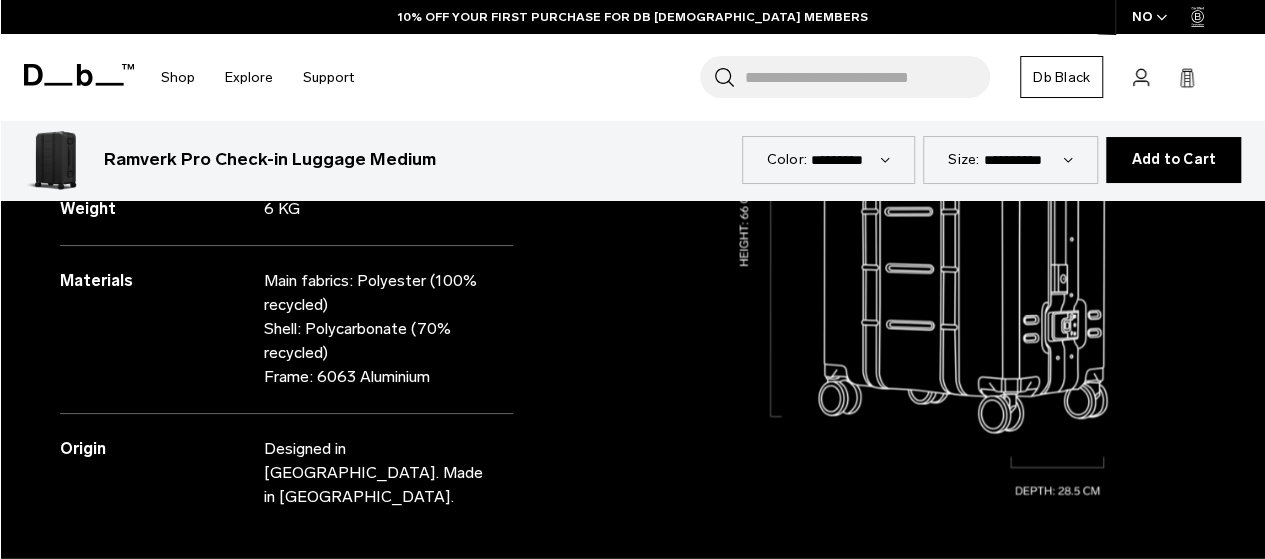 click on "Search for Bags, Luggage..." at bounding box center (867, 77) 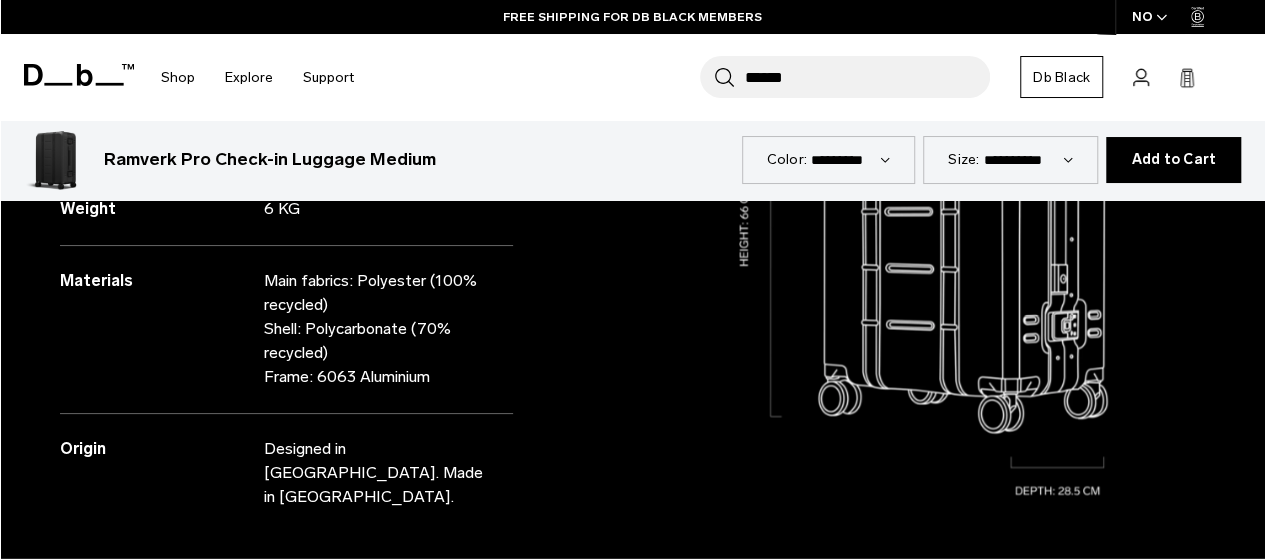 type on "******" 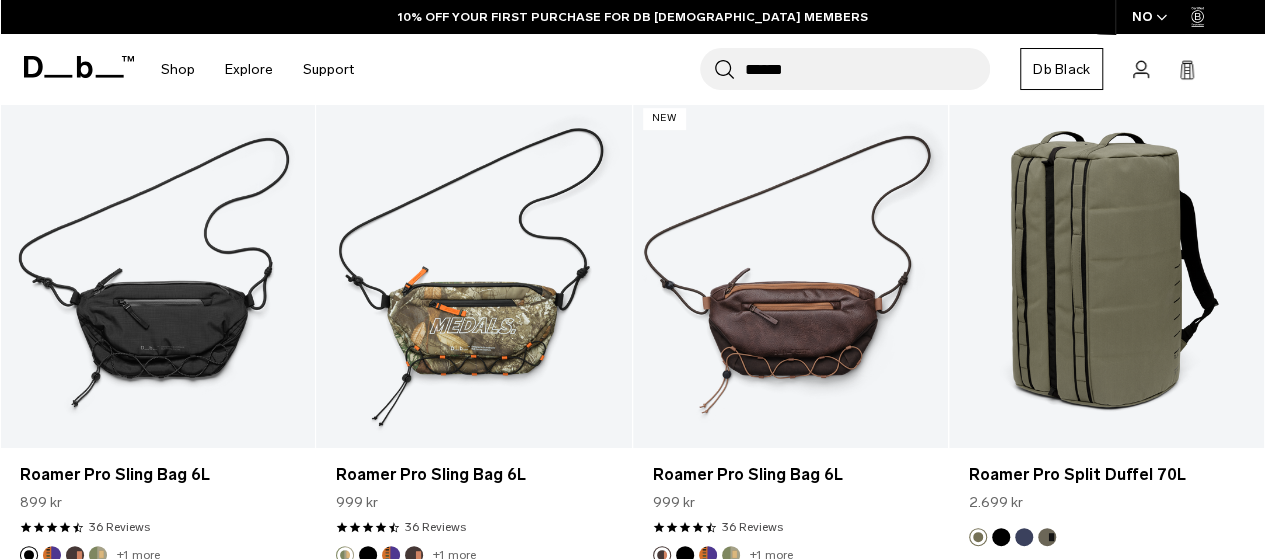 scroll, scrollTop: 324, scrollLeft: 0, axis: vertical 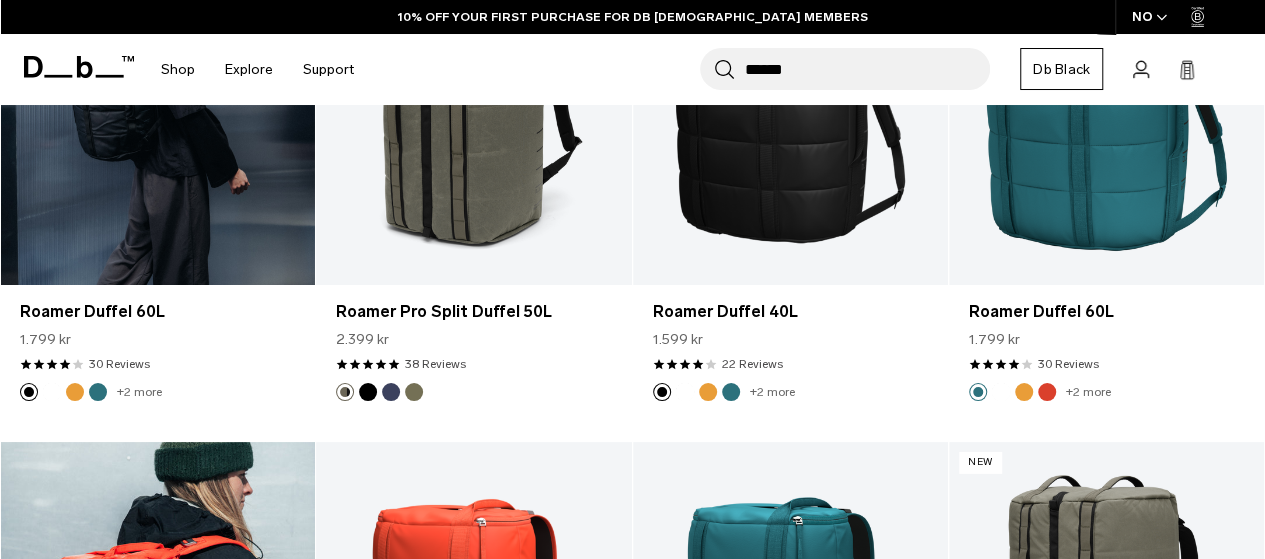 click at bounding box center (157, 110) 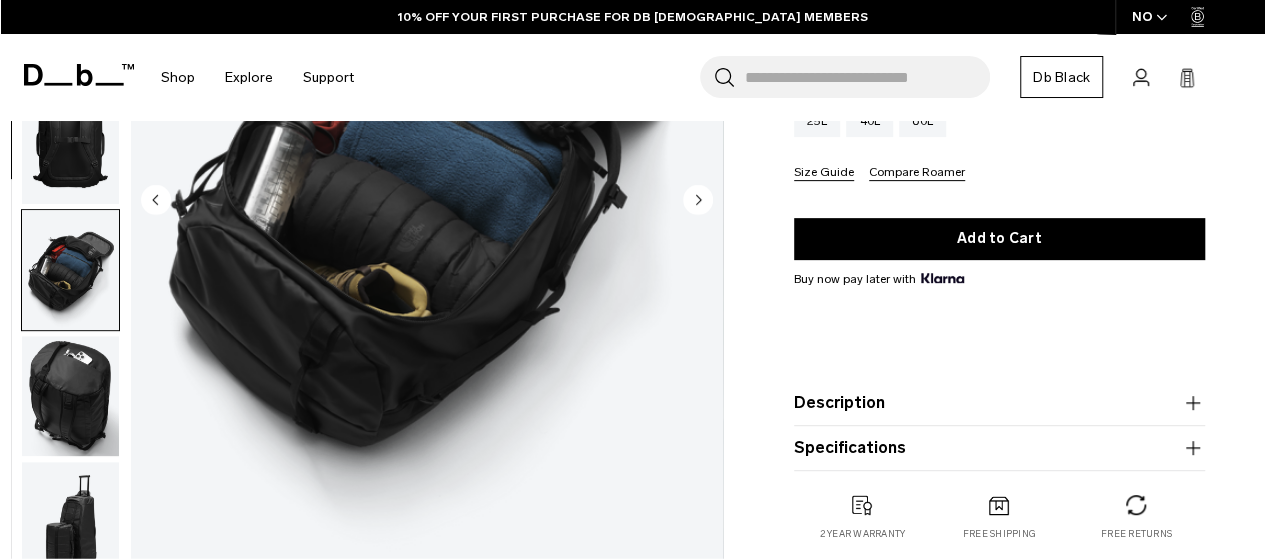 scroll, scrollTop: 303, scrollLeft: 0, axis: vertical 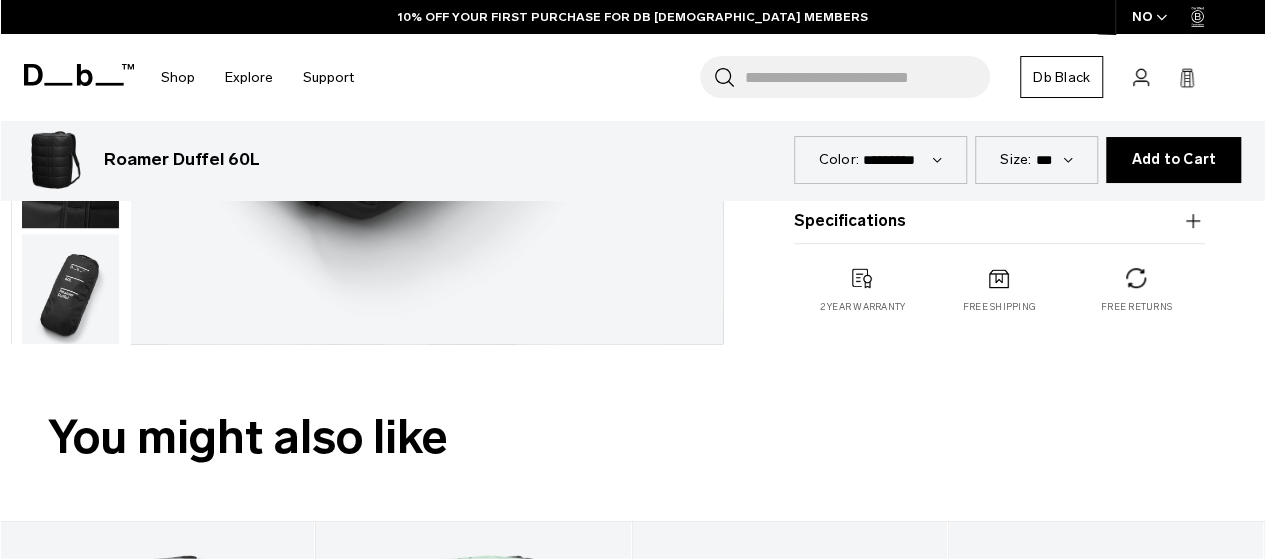 click at bounding box center [70, 294] 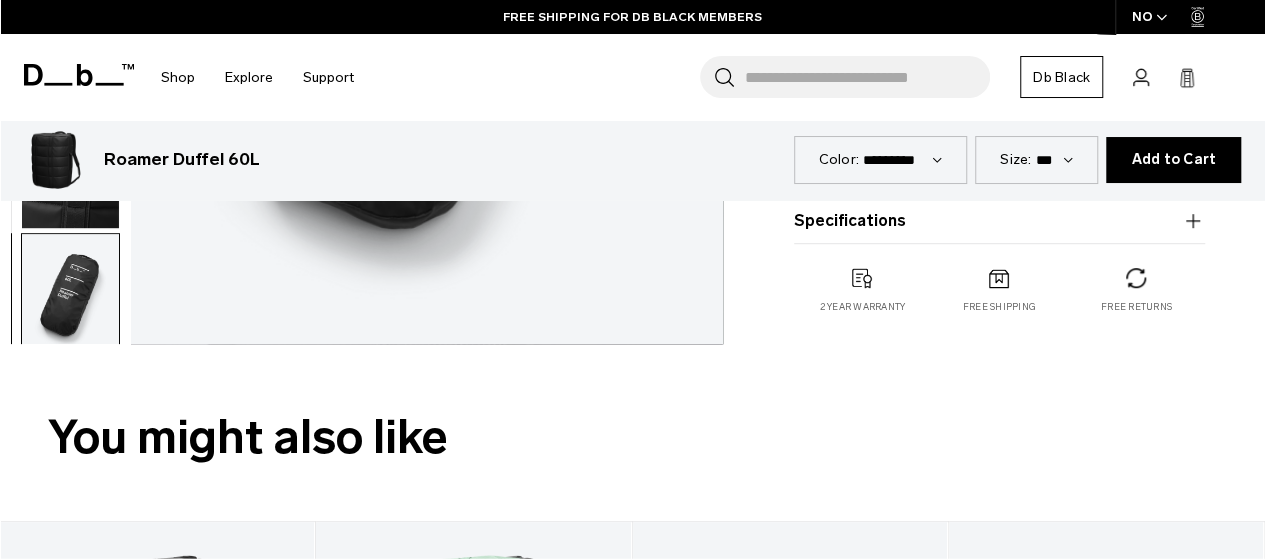 scroll, scrollTop: 534, scrollLeft: 0, axis: vertical 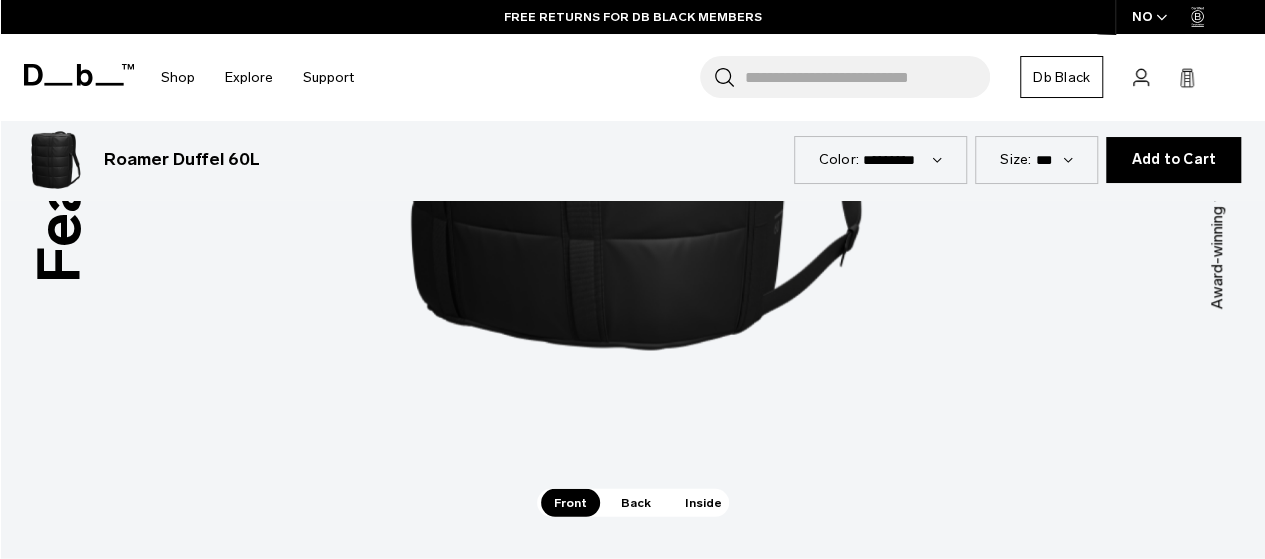 click on "Inside" at bounding box center [703, 503] 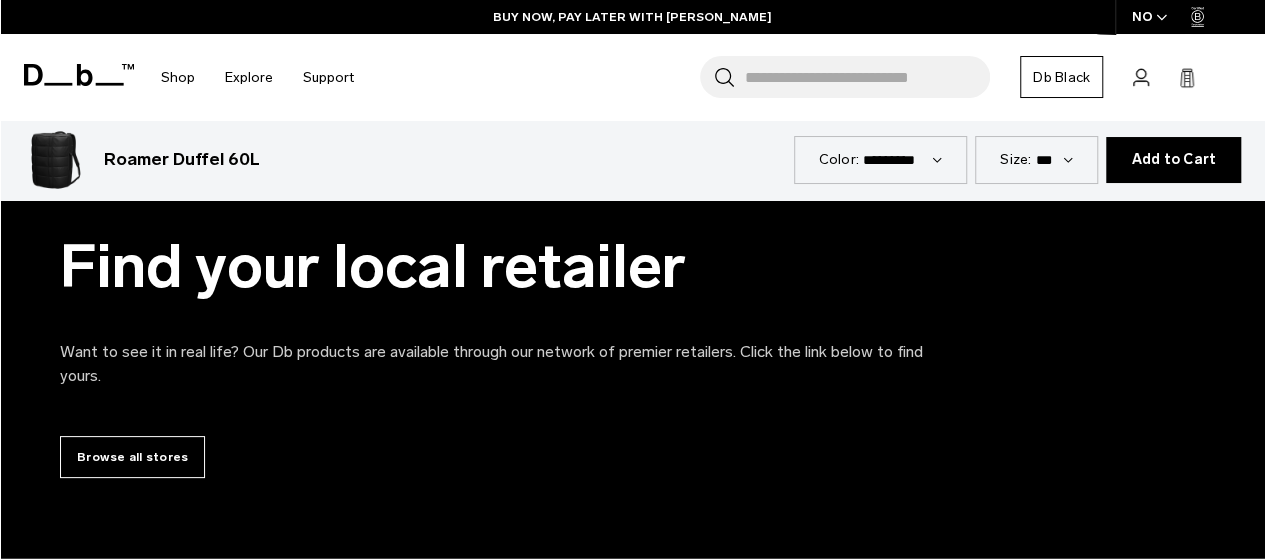scroll, scrollTop: 5341, scrollLeft: 0, axis: vertical 